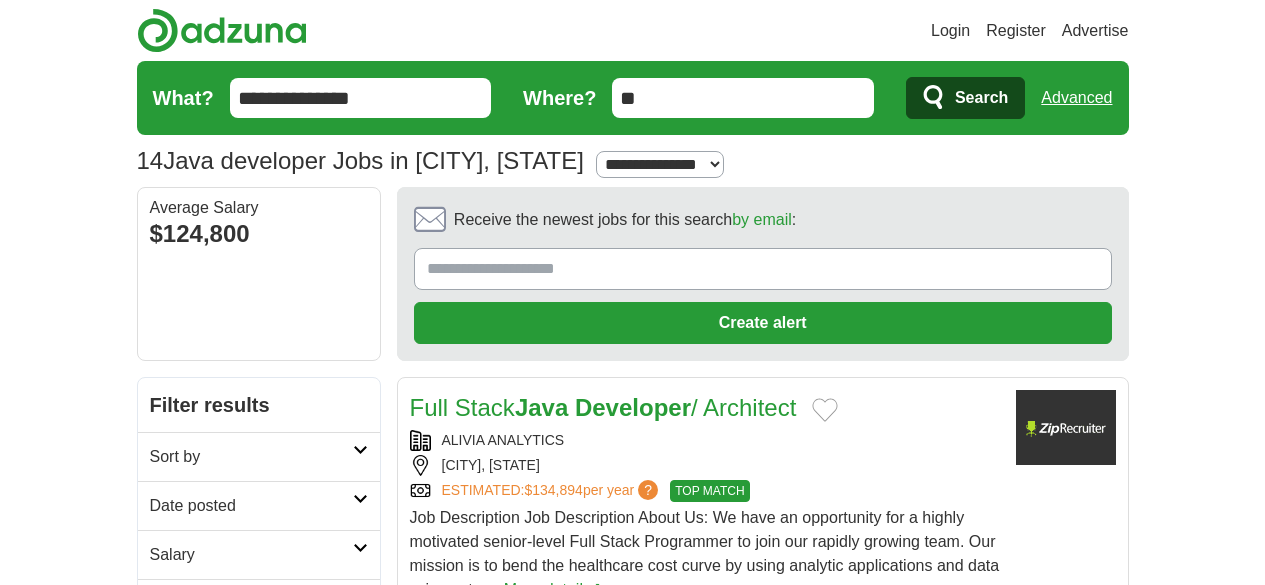 type on "*" 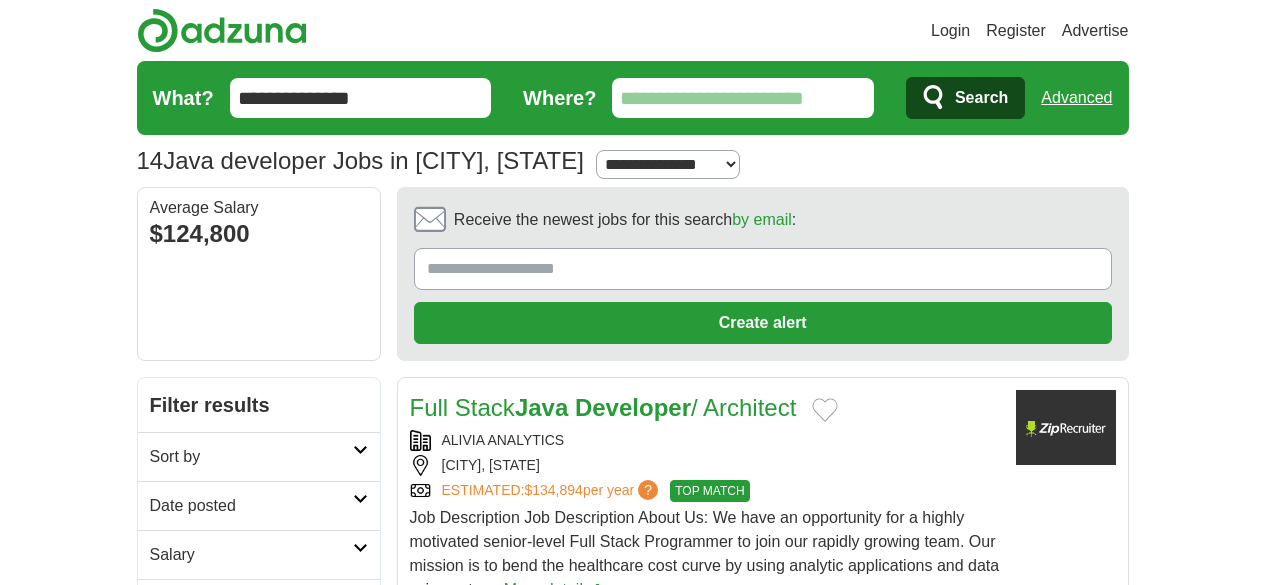 scroll, scrollTop: 0, scrollLeft: 0, axis: both 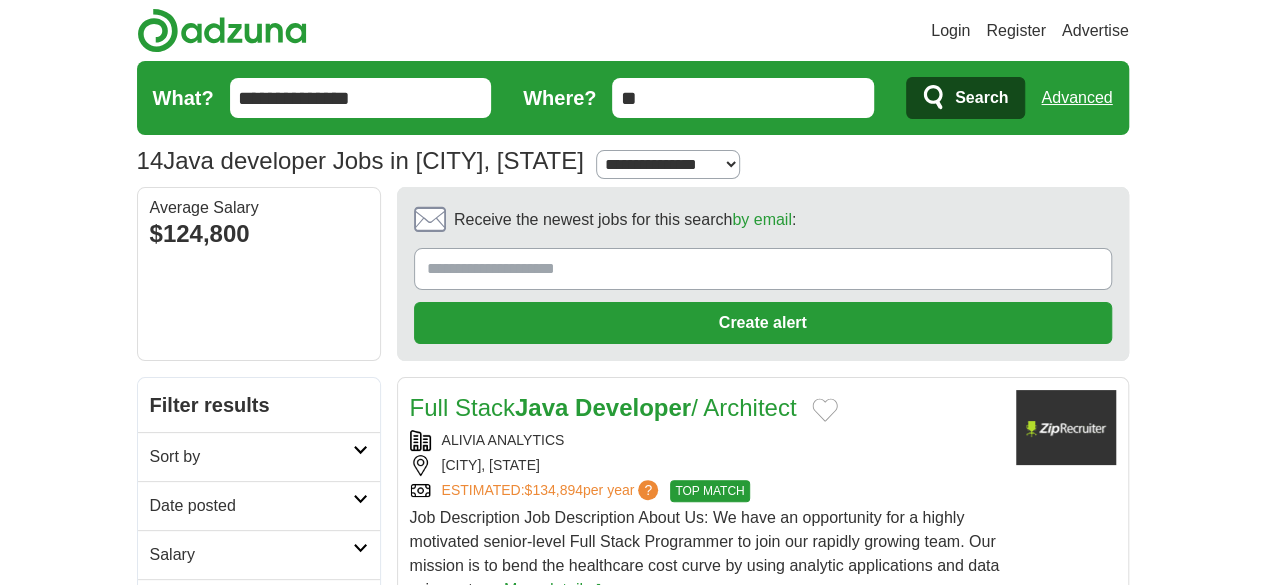 type on "**" 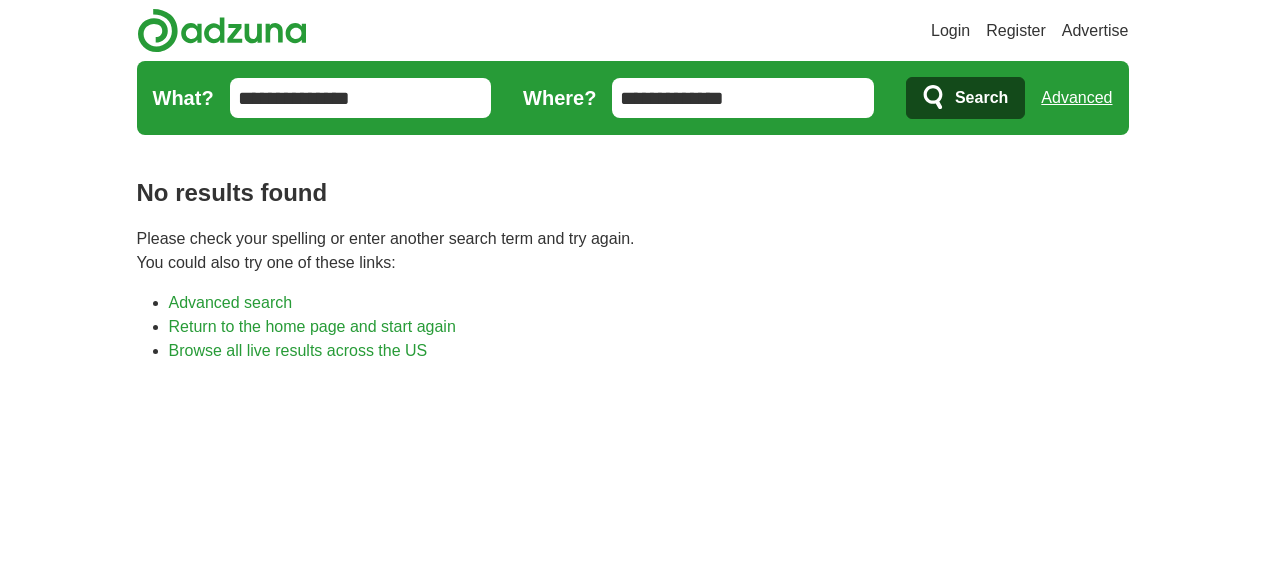 scroll, scrollTop: 0, scrollLeft: 0, axis: both 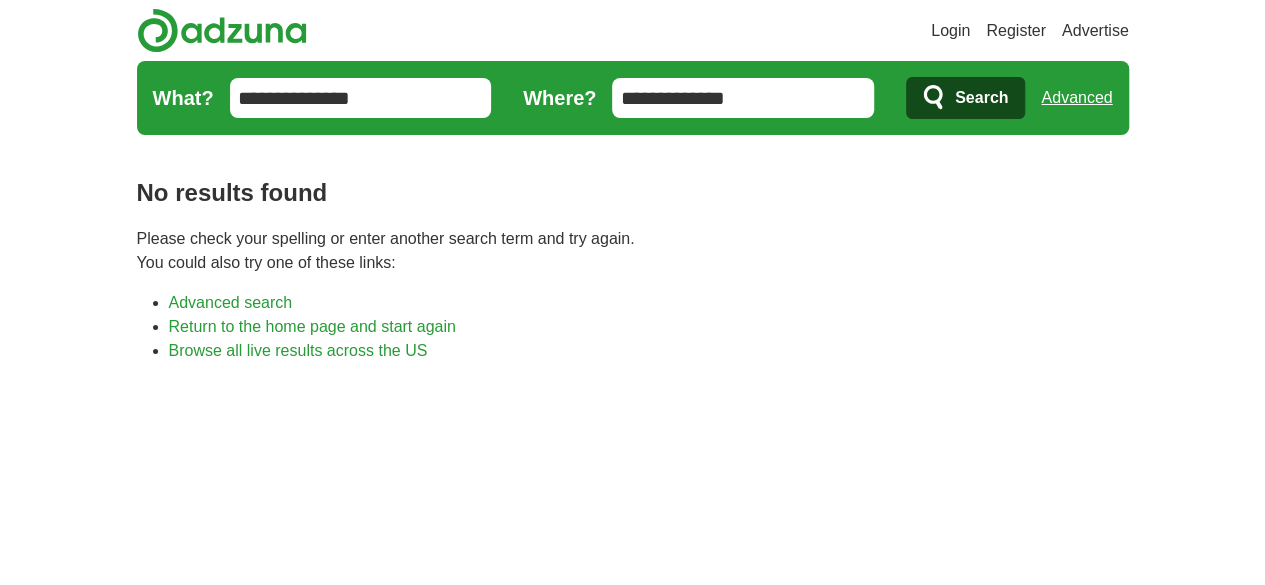 drag, startPoint x: 814, startPoint y: 104, endPoint x: 599, endPoint y: 129, distance: 216.44861 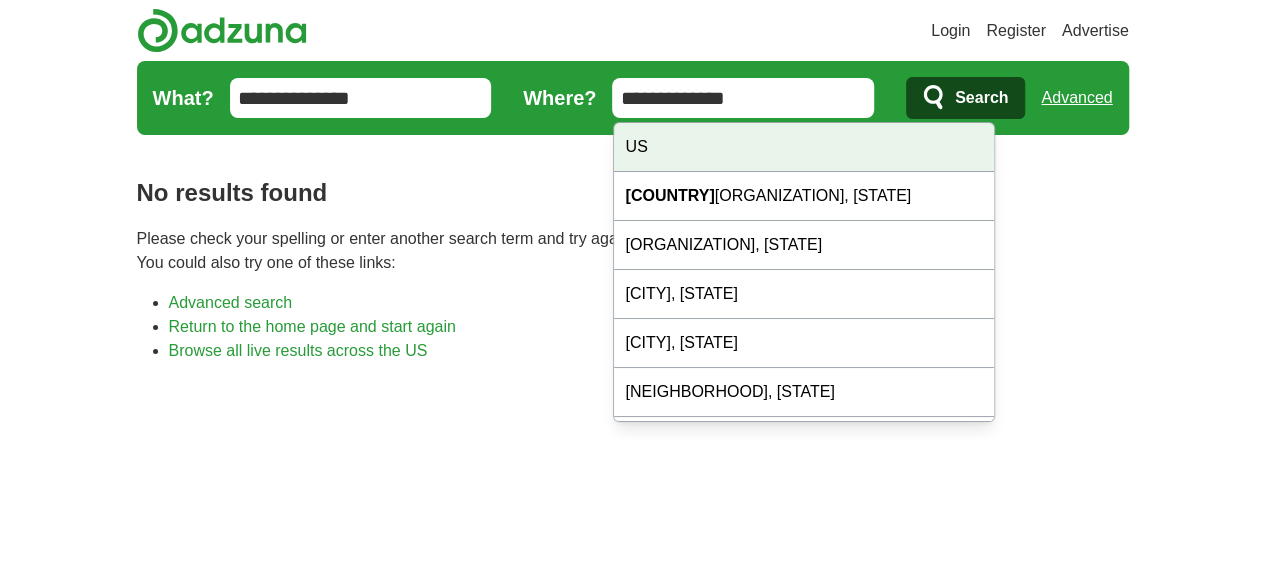 click on "US" at bounding box center (804, 147) 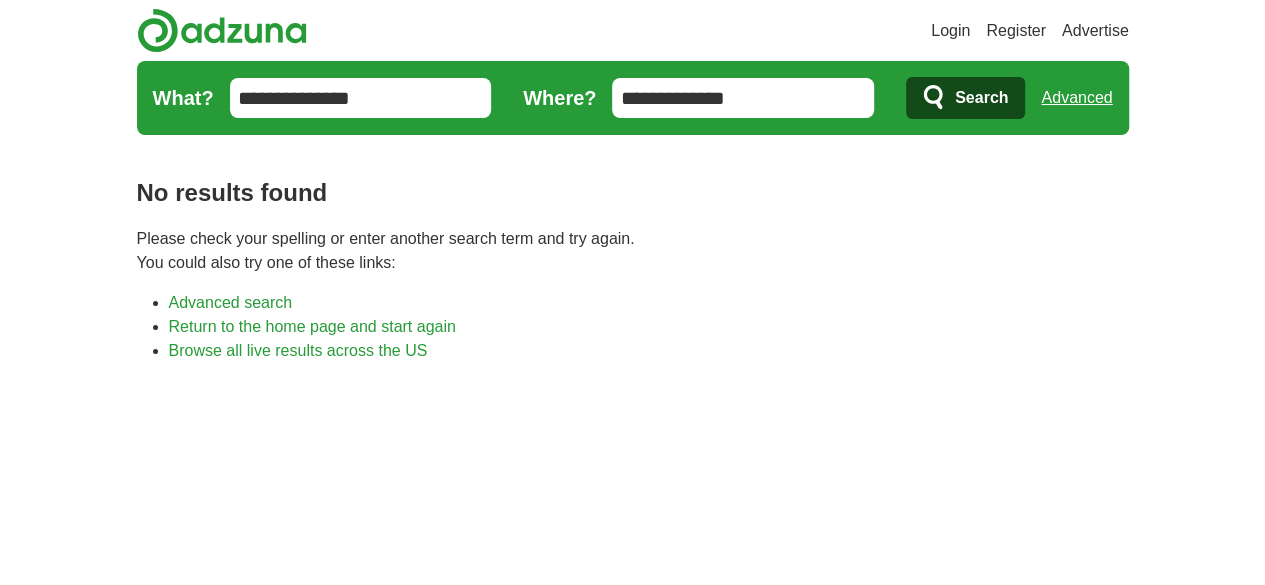 type on "**" 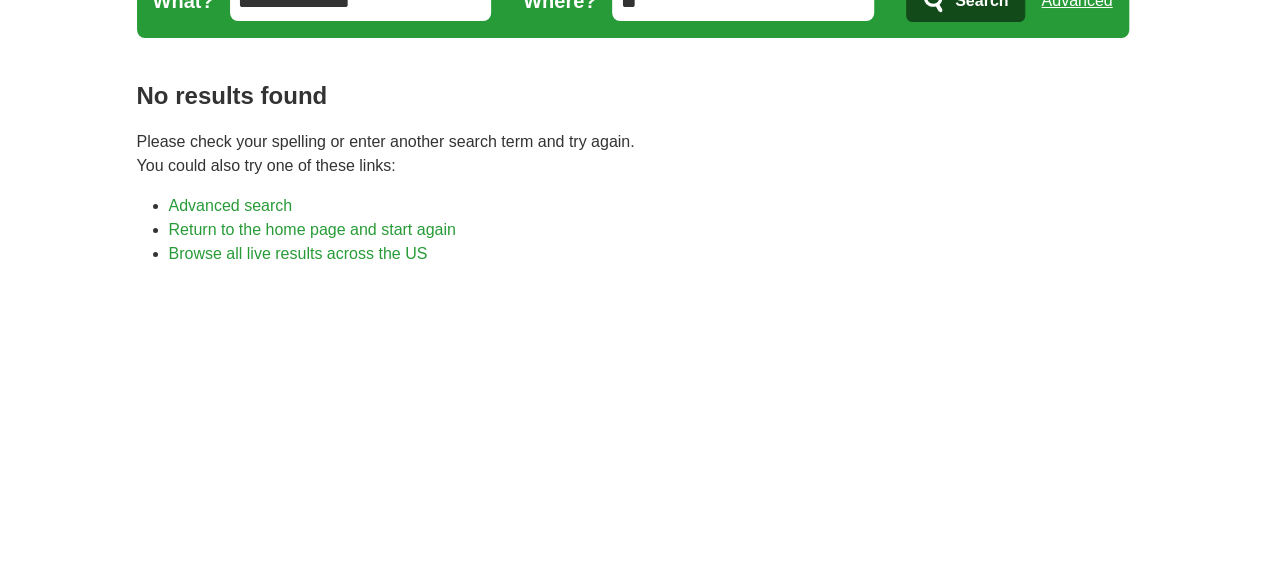 scroll, scrollTop: 0, scrollLeft: 0, axis: both 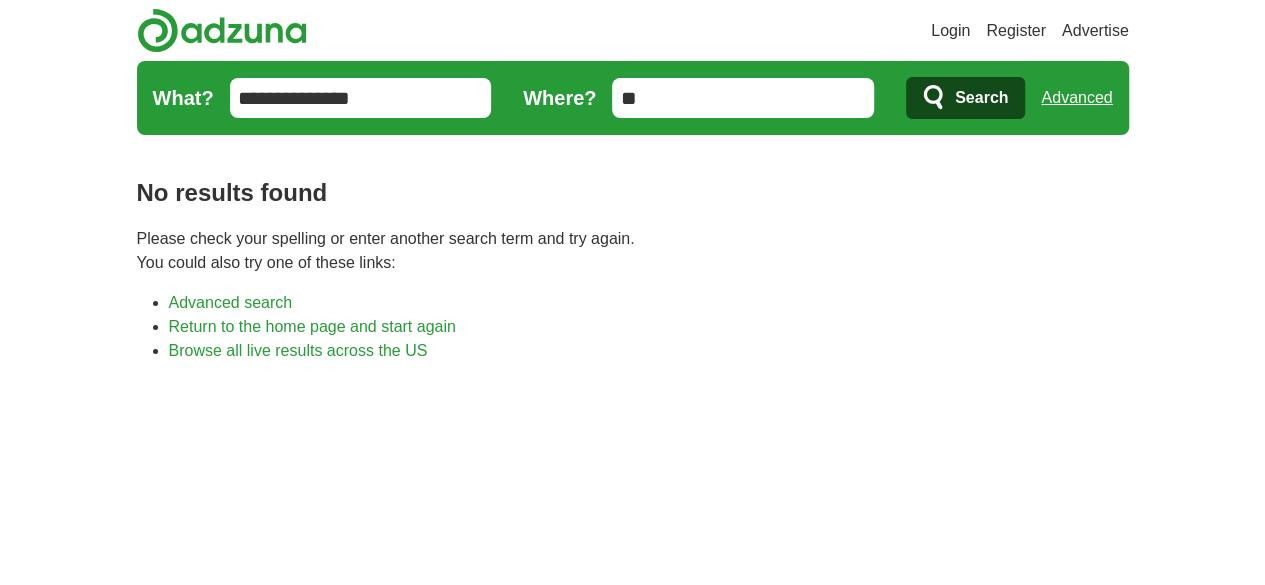 click on "Search" at bounding box center [981, 98] 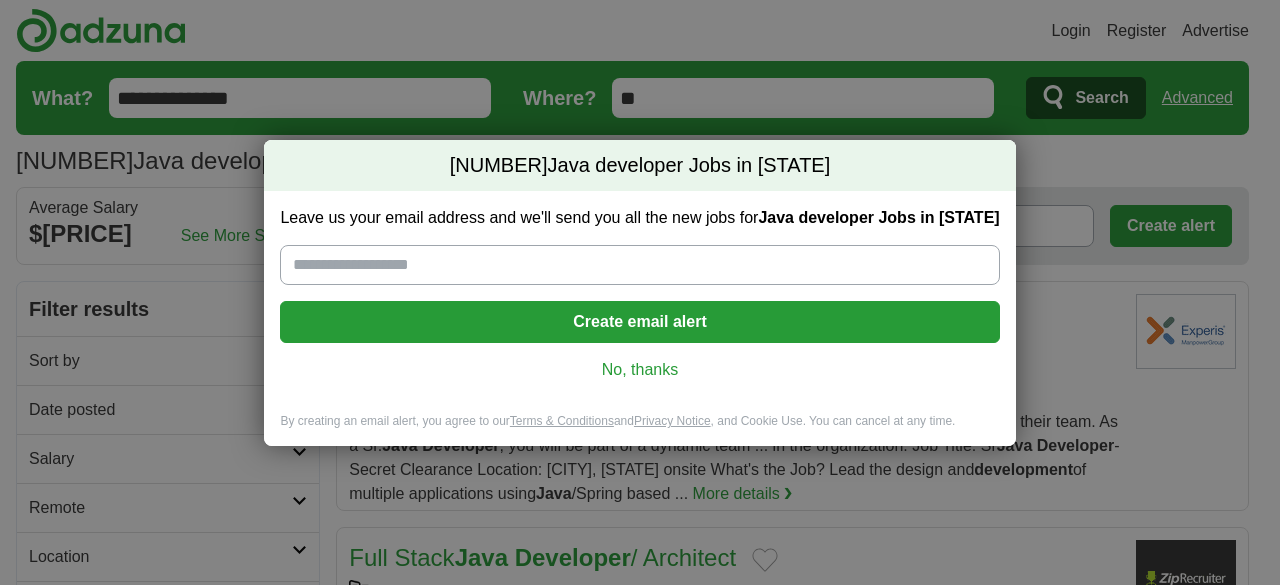 scroll, scrollTop: 0, scrollLeft: 0, axis: both 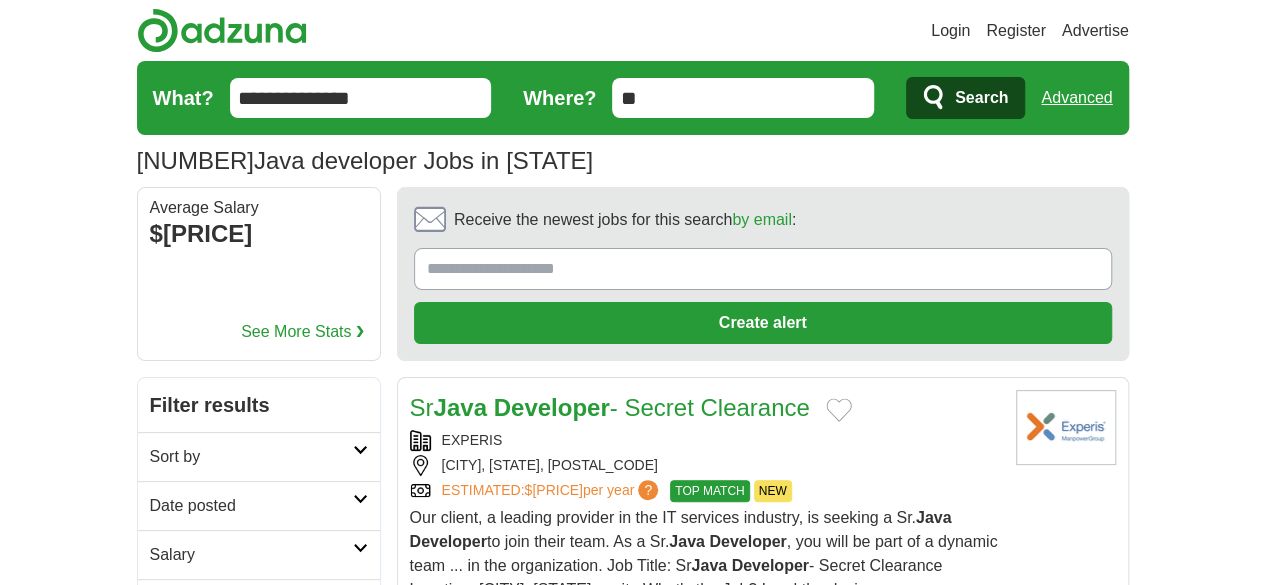 click on "Date posted" at bounding box center [251, 506] 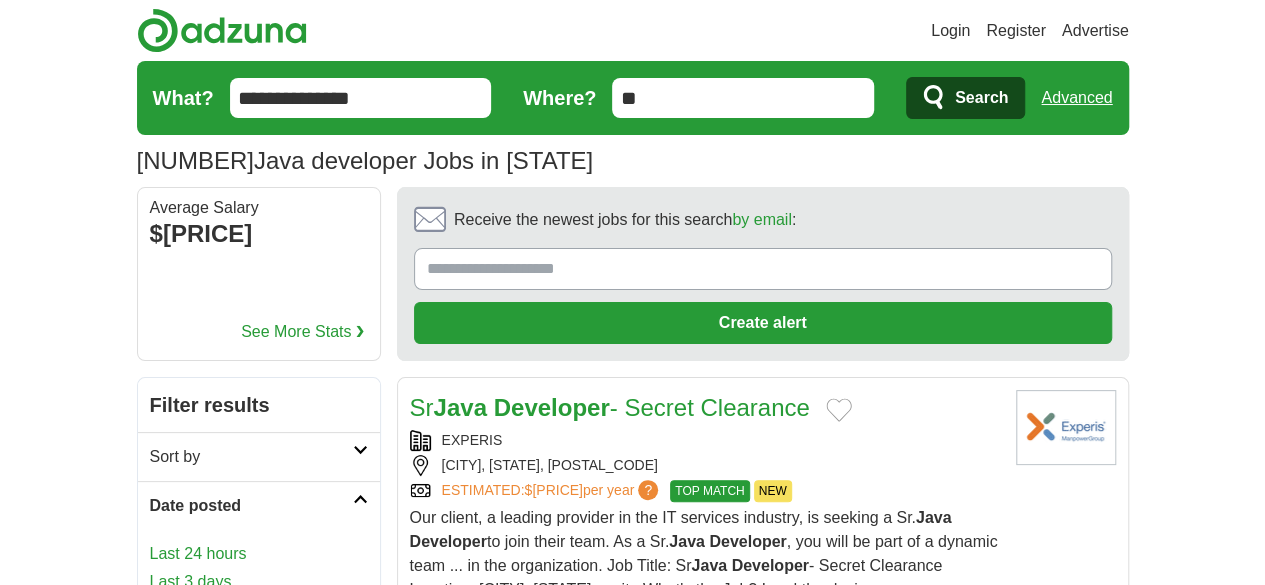 click on "Last 24 hours" at bounding box center (259, 554) 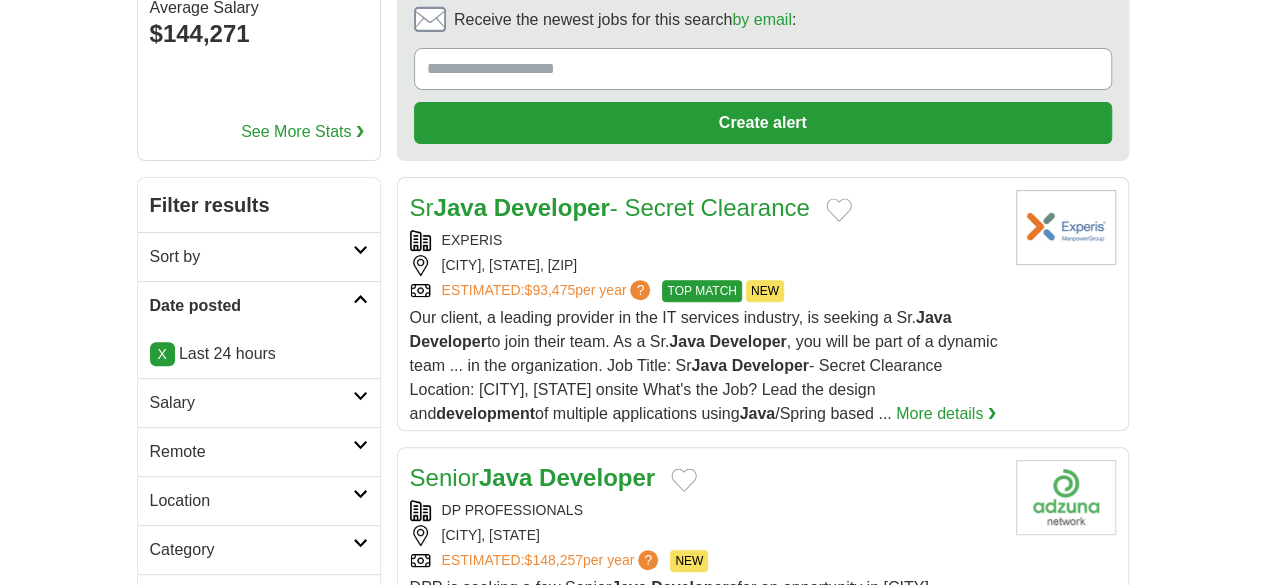 scroll, scrollTop: 300, scrollLeft: 0, axis: vertical 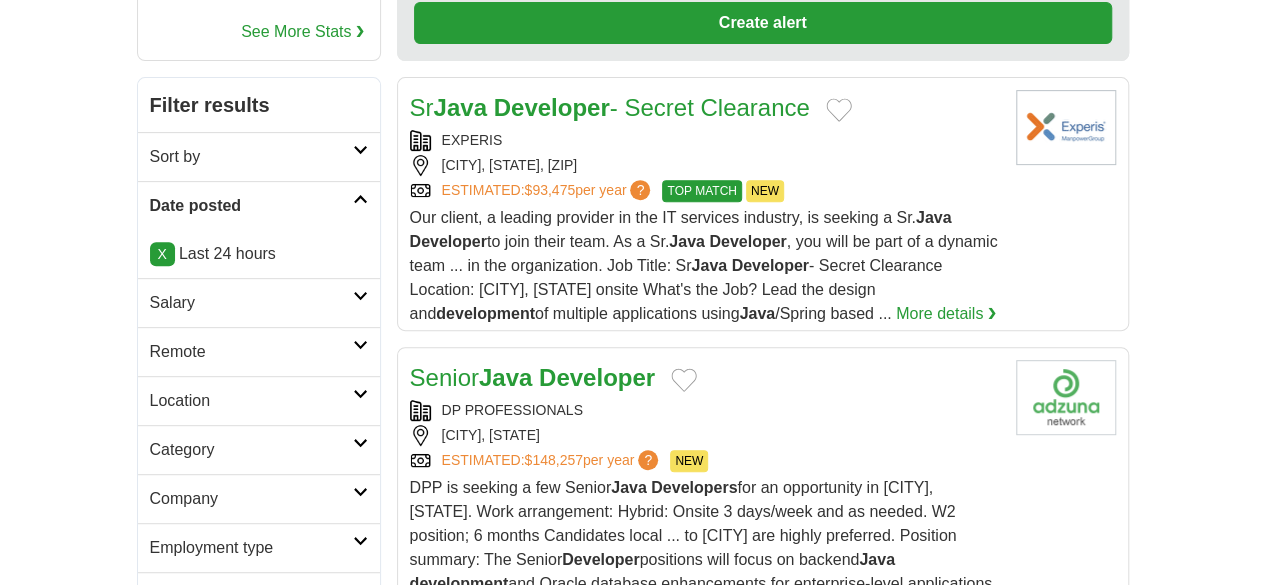 click on "Developer" at bounding box center (597, 377) 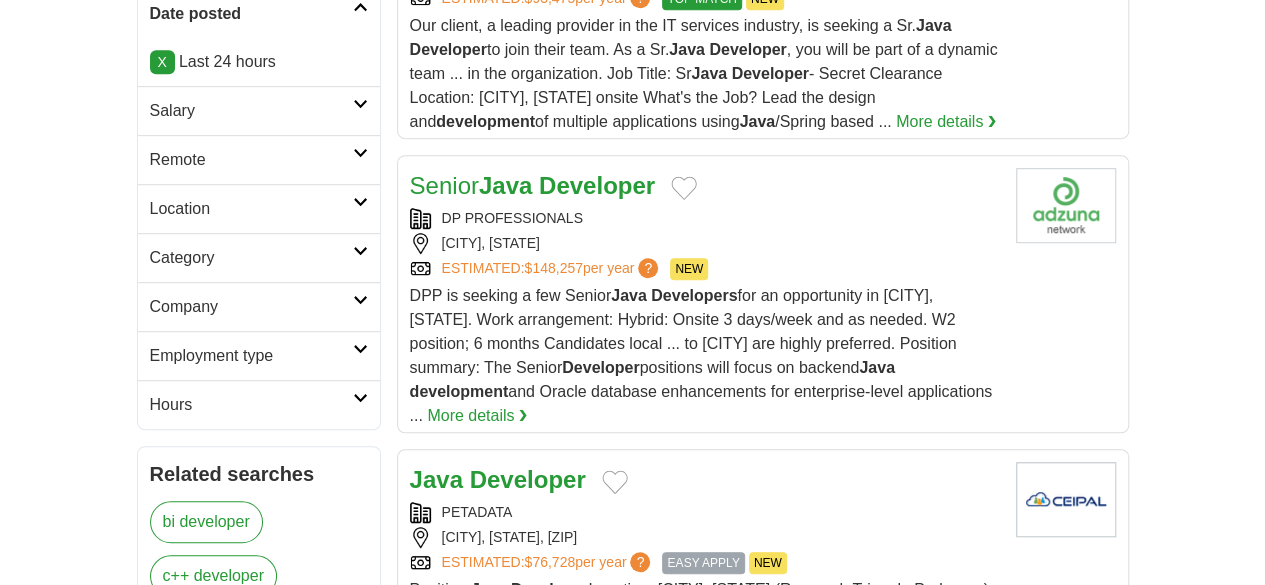 scroll, scrollTop: 500, scrollLeft: 0, axis: vertical 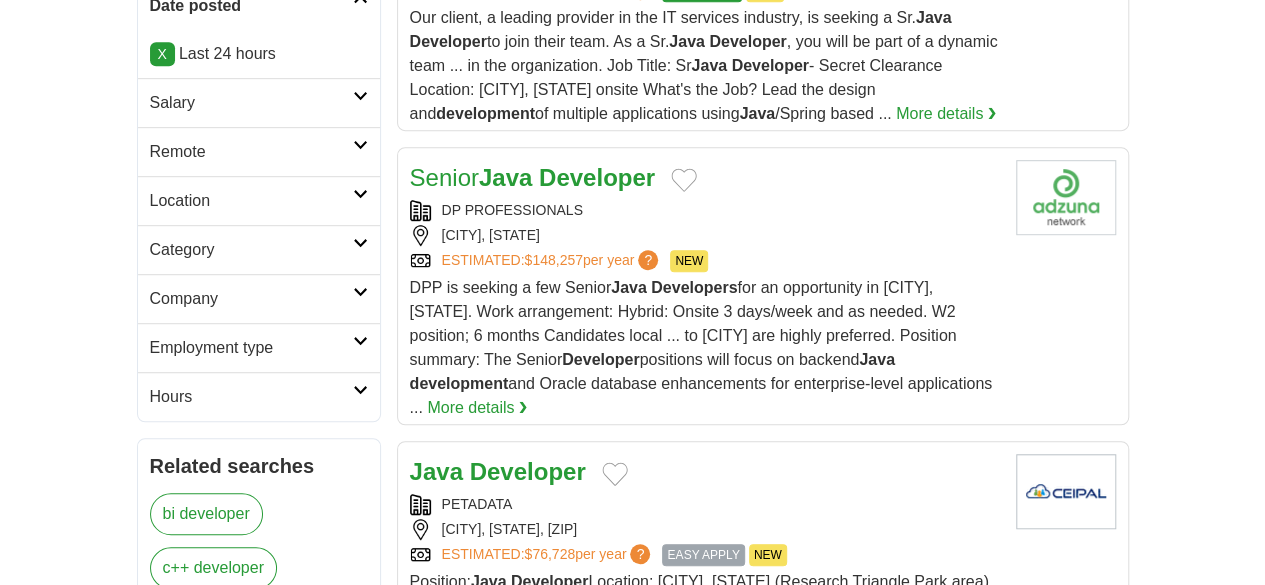 click on "Developer" at bounding box center [528, 471] 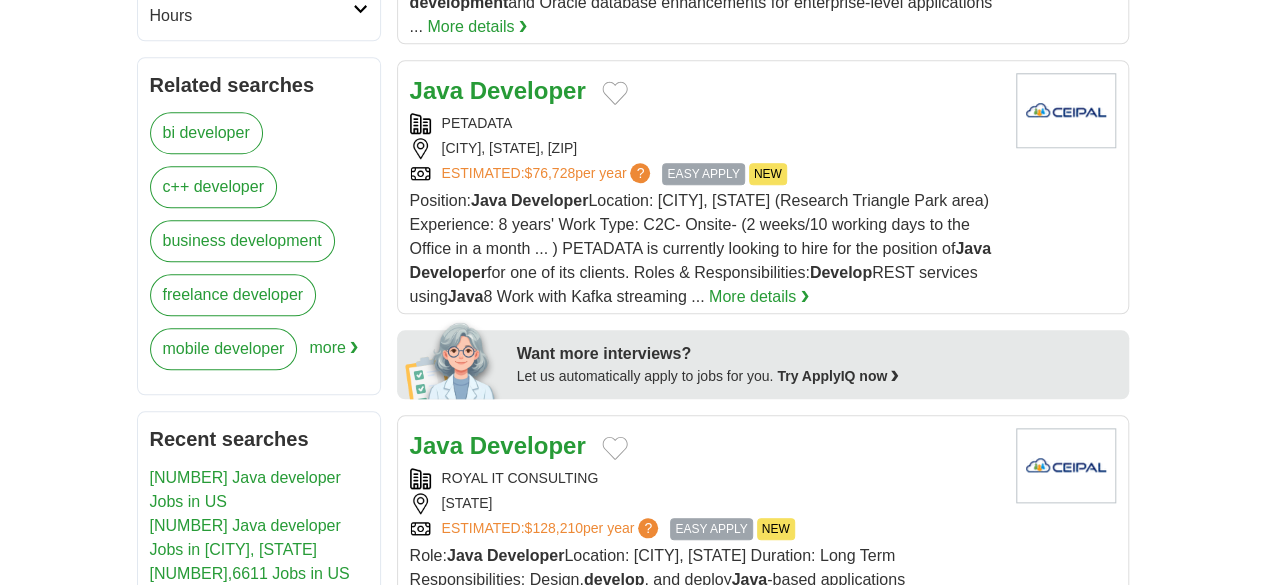 scroll, scrollTop: 900, scrollLeft: 0, axis: vertical 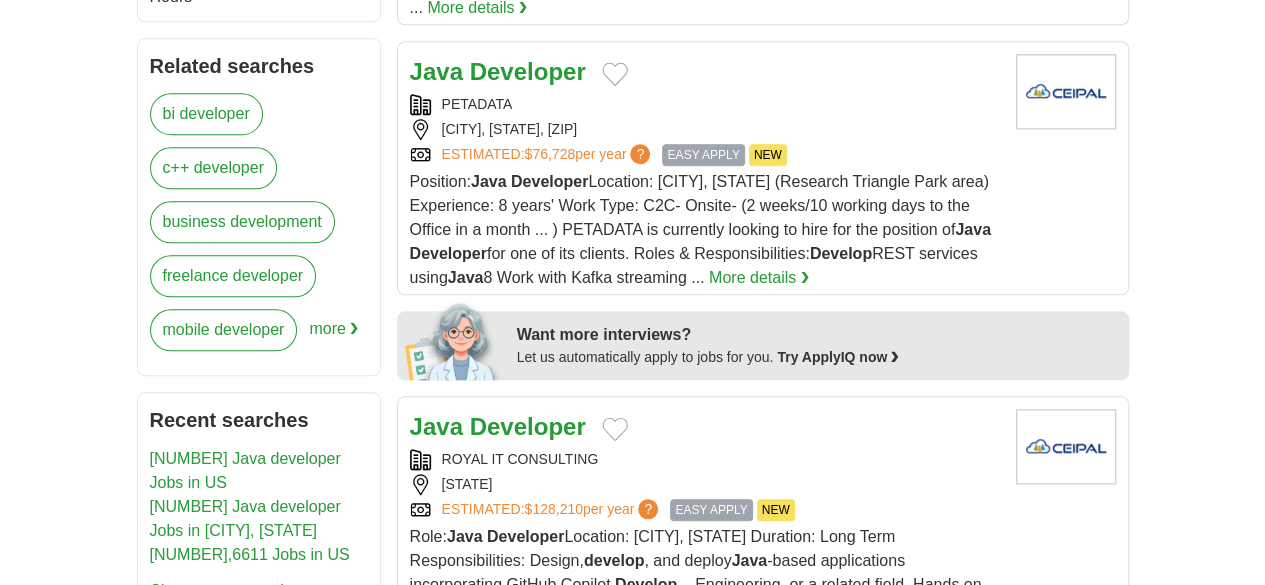 click on "Developer" at bounding box center [528, 426] 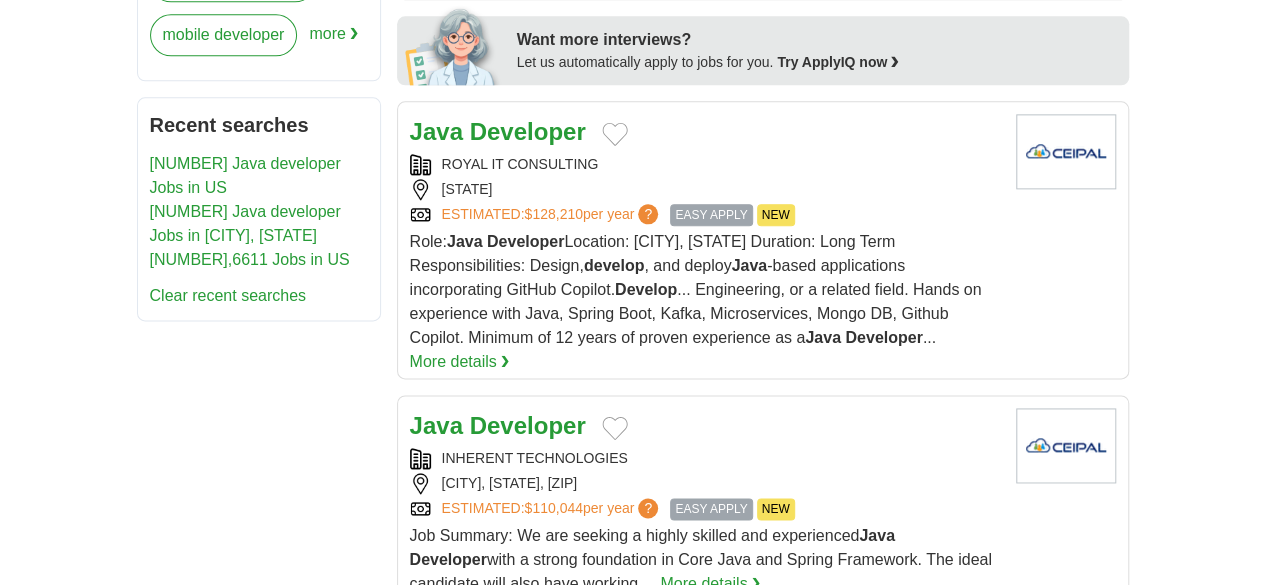 scroll, scrollTop: 1200, scrollLeft: 0, axis: vertical 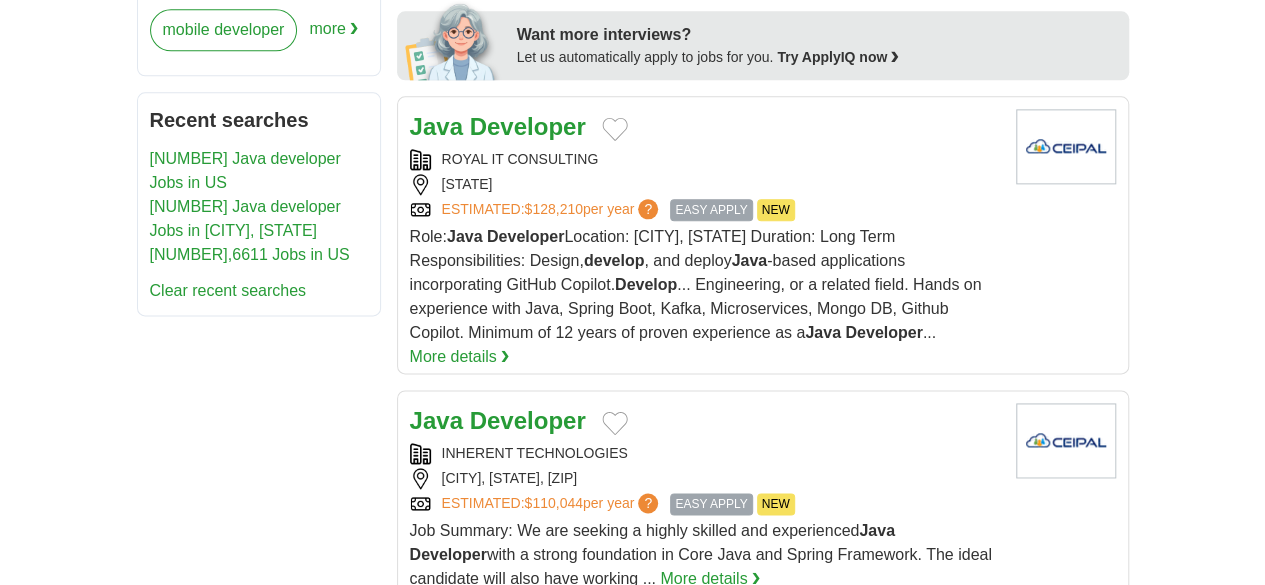 click on "Developer" at bounding box center (528, 420) 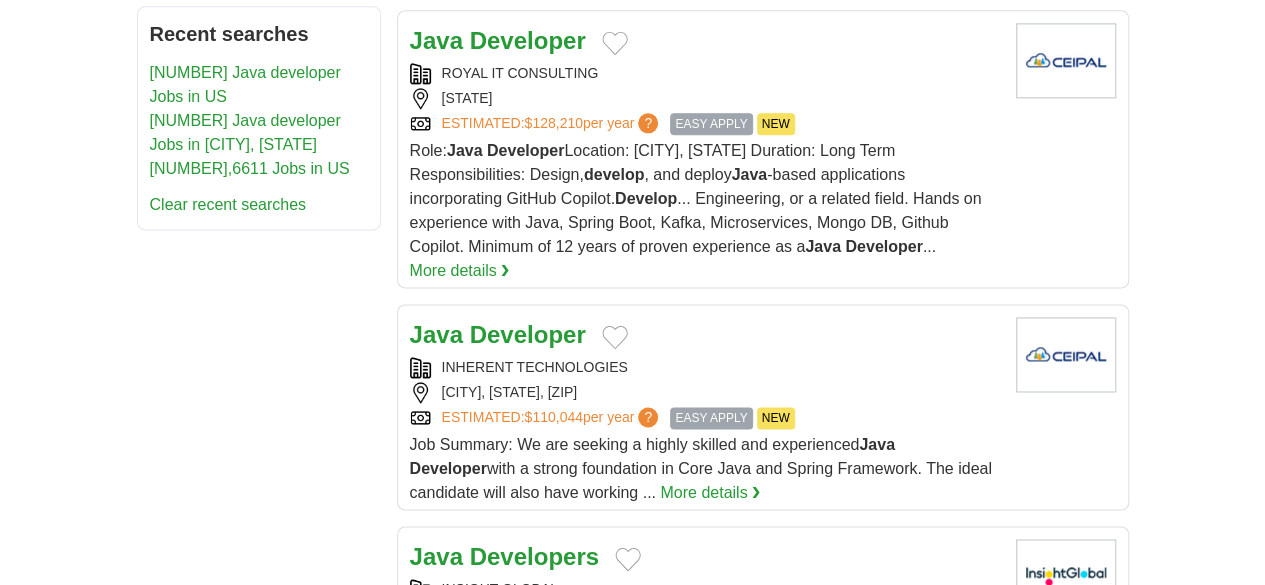 scroll, scrollTop: 1400, scrollLeft: 0, axis: vertical 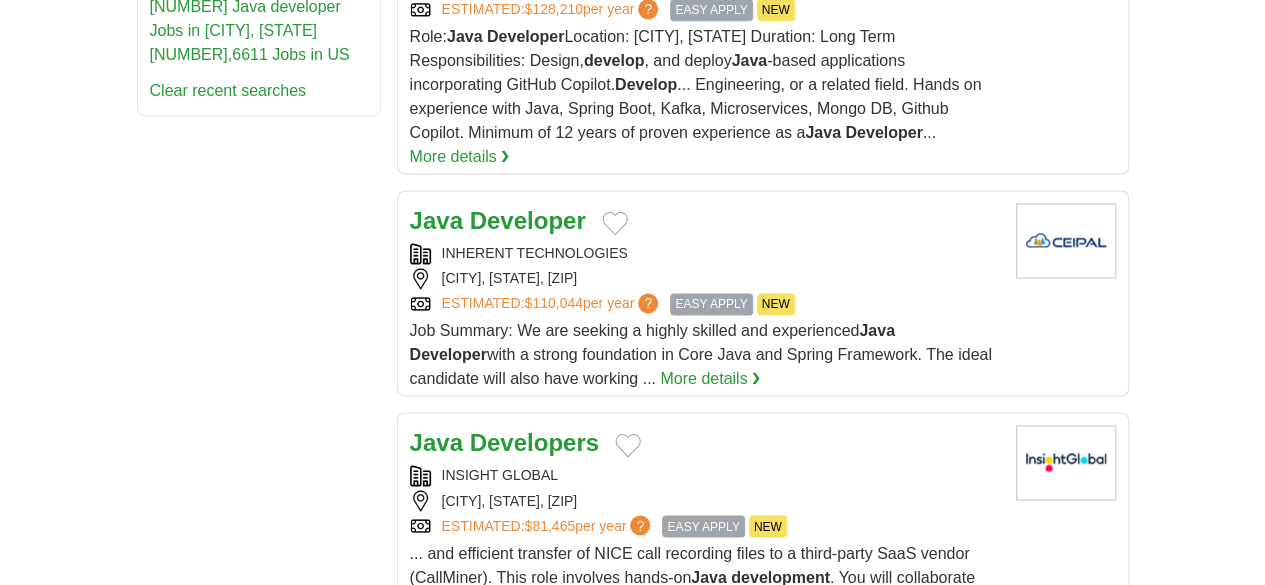 click on "Developers" at bounding box center [534, 442] 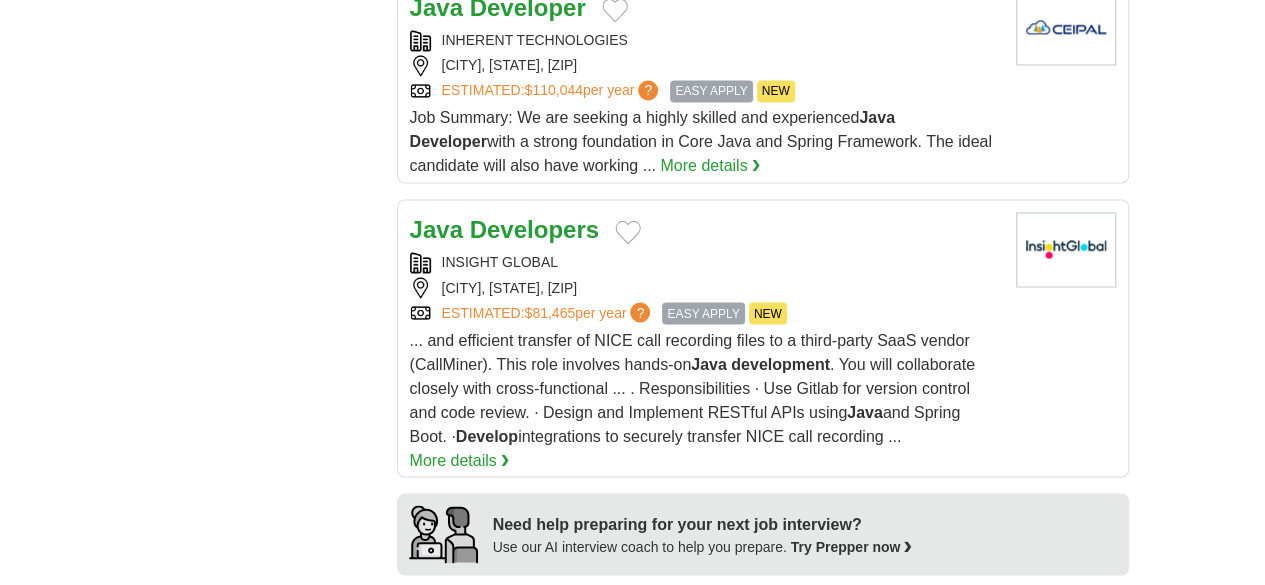 scroll, scrollTop: 1700, scrollLeft: 0, axis: vertical 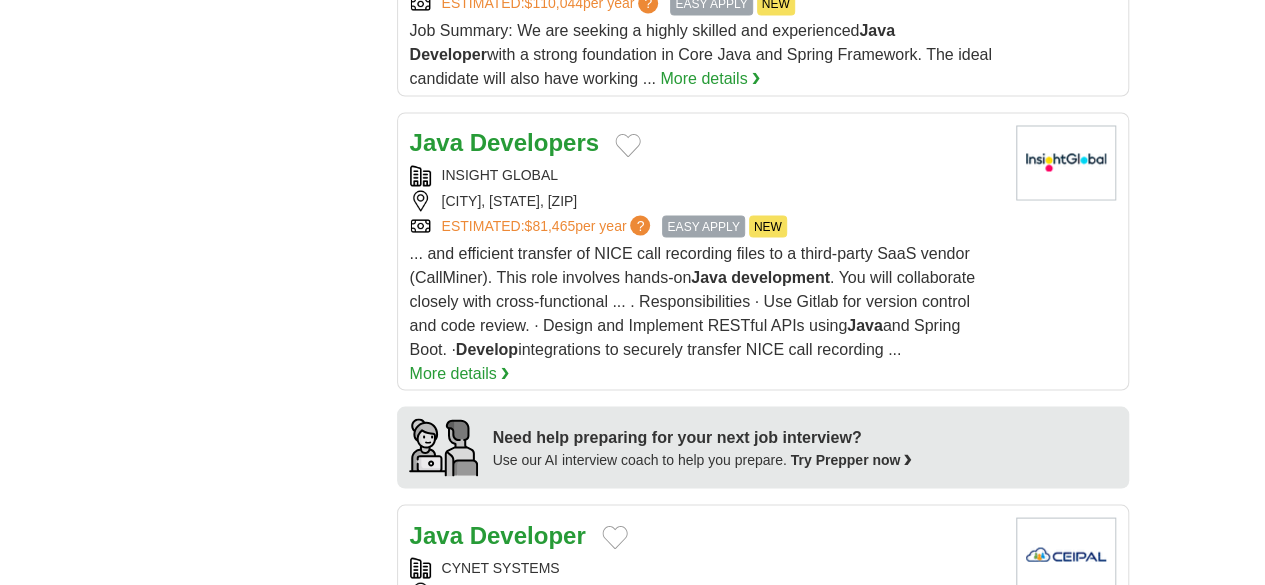 click on "Developer" at bounding box center (528, 534) 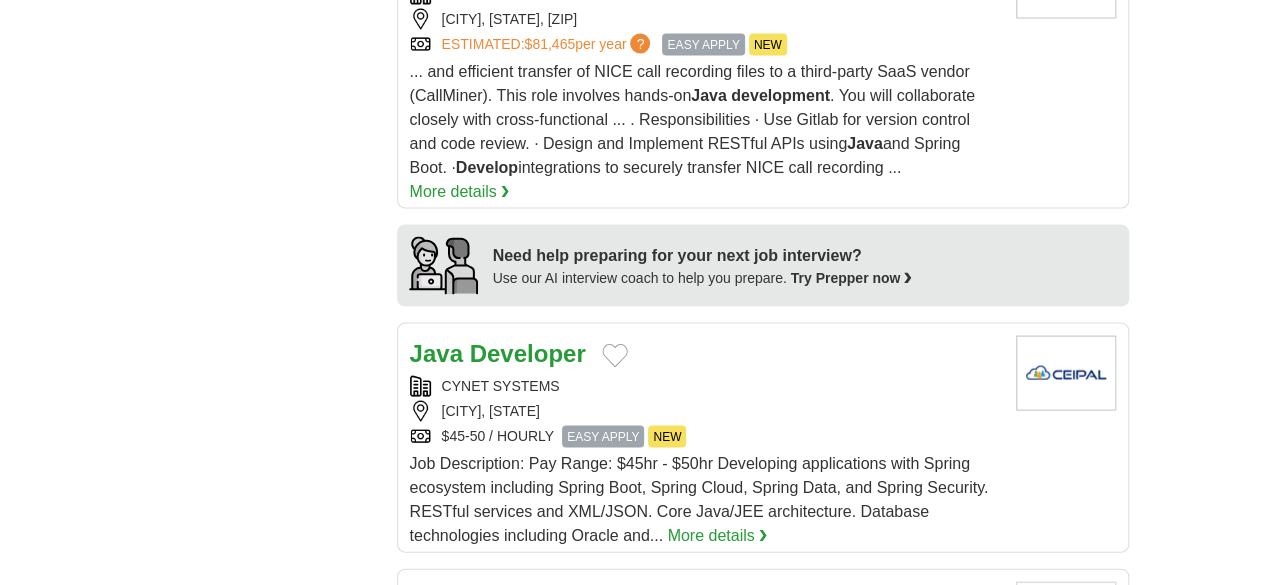 scroll, scrollTop: 1900, scrollLeft: 0, axis: vertical 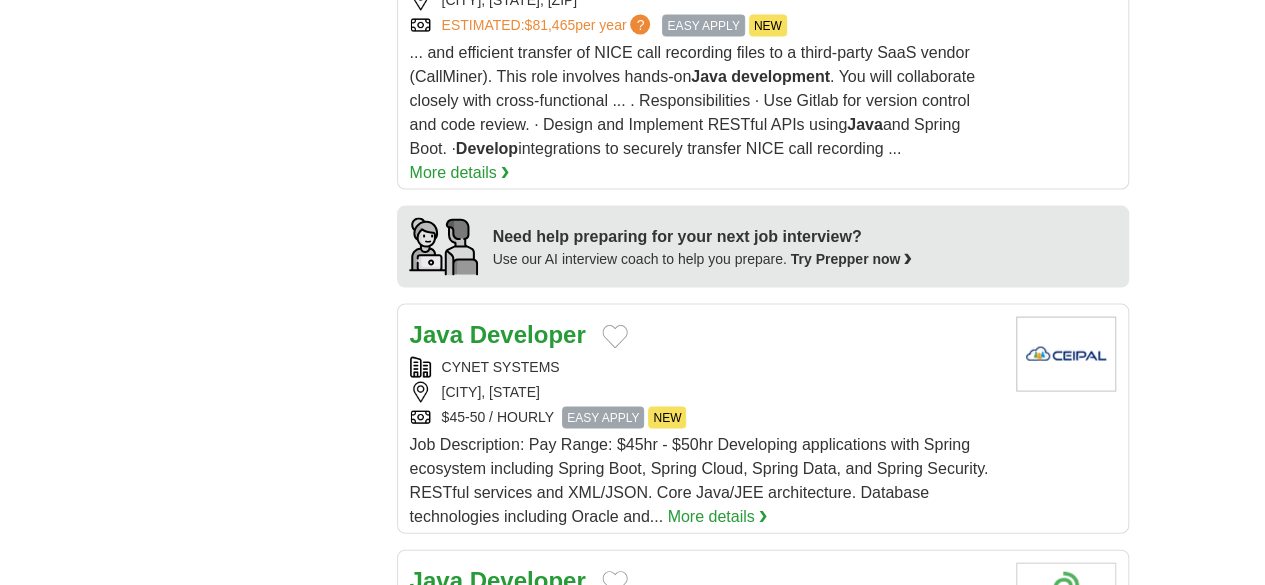 click on "Developer" at bounding box center [528, 580] 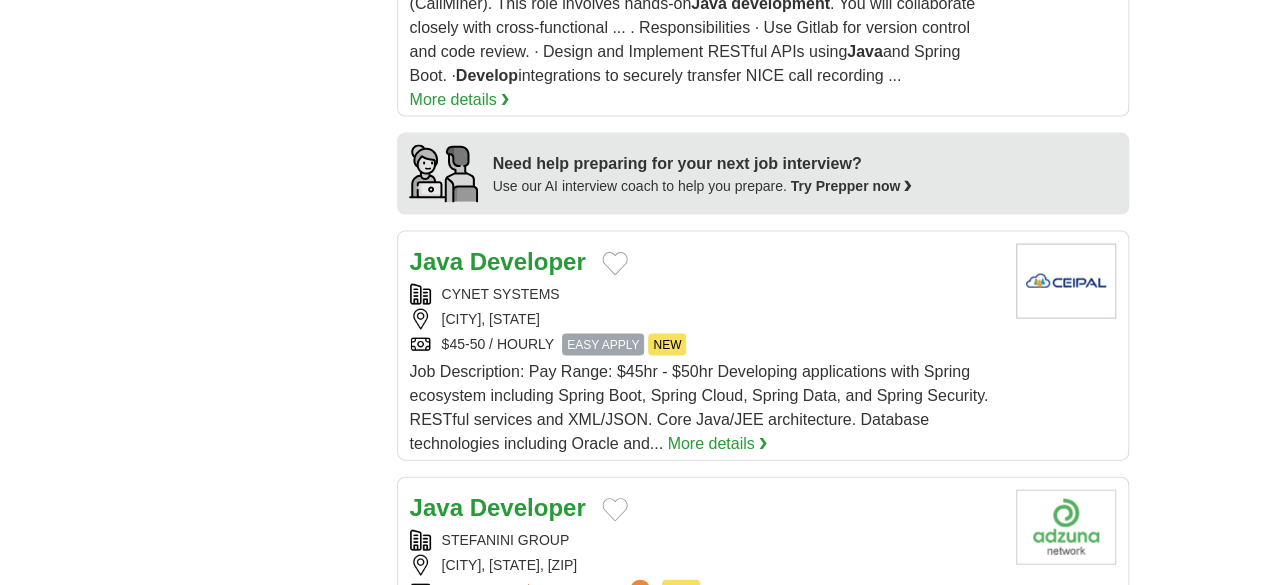 scroll, scrollTop: 2000, scrollLeft: 0, axis: vertical 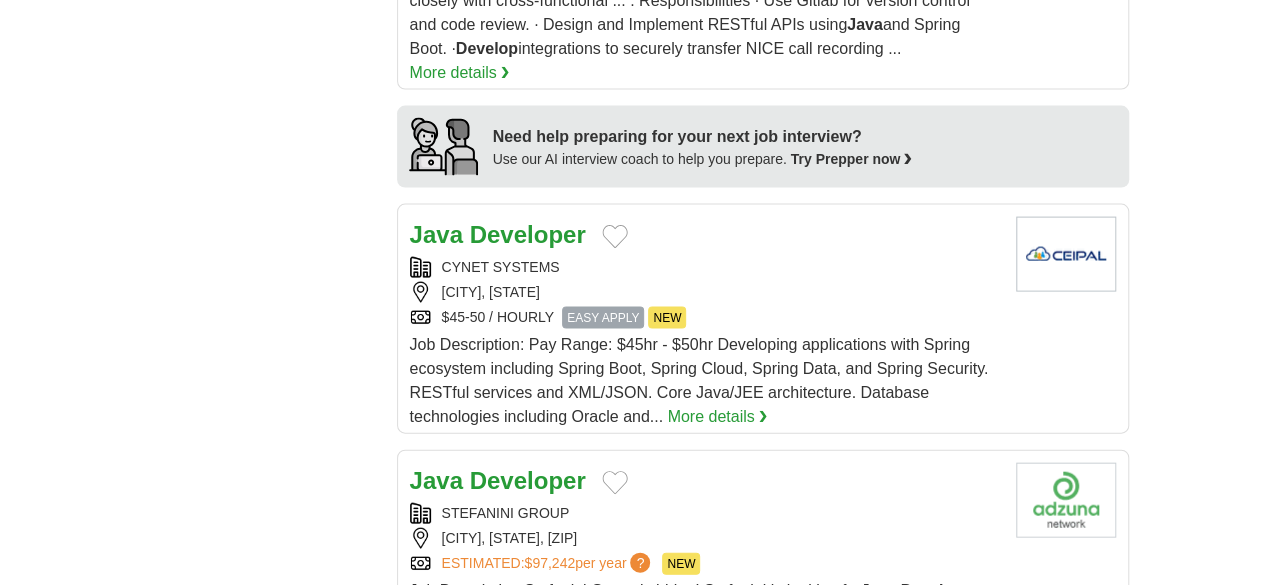 click on "Developer" at bounding box center [528, 702] 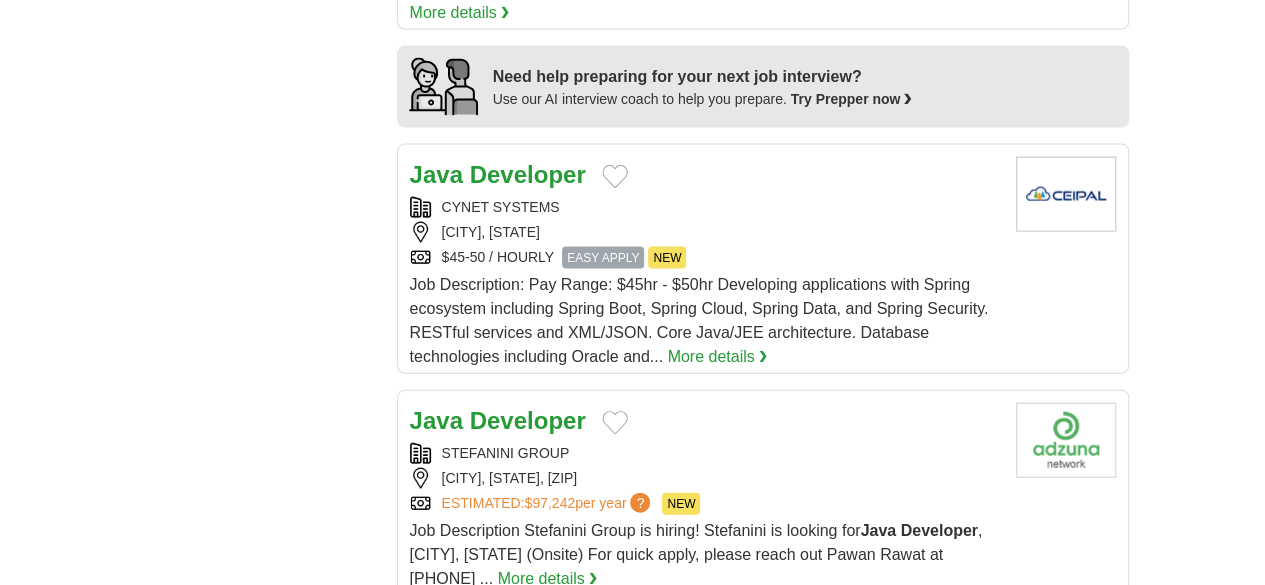 scroll, scrollTop: 2100, scrollLeft: 0, axis: vertical 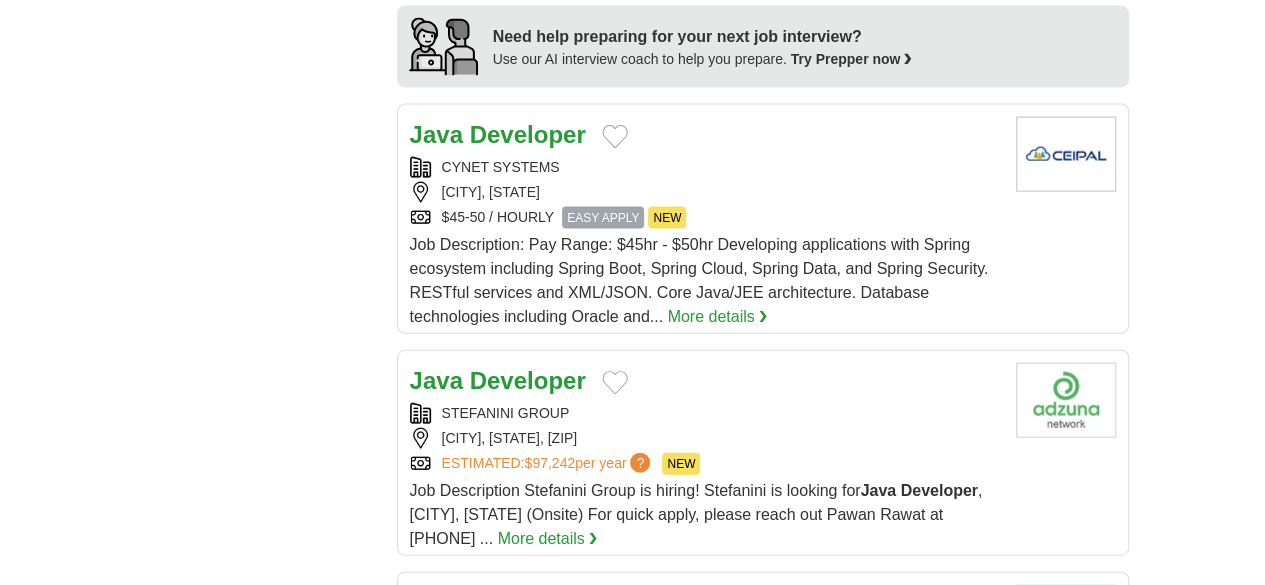 click on "Developer" at bounding box center (528, 602) 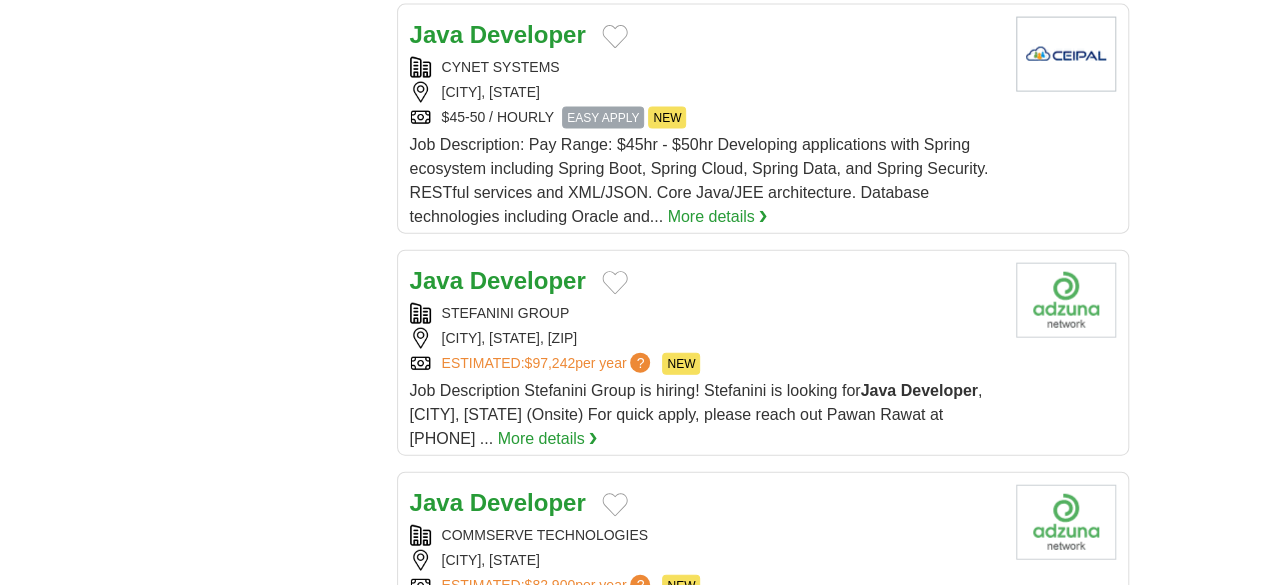 scroll, scrollTop: 2300, scrollLeft: 0, axis: vertical 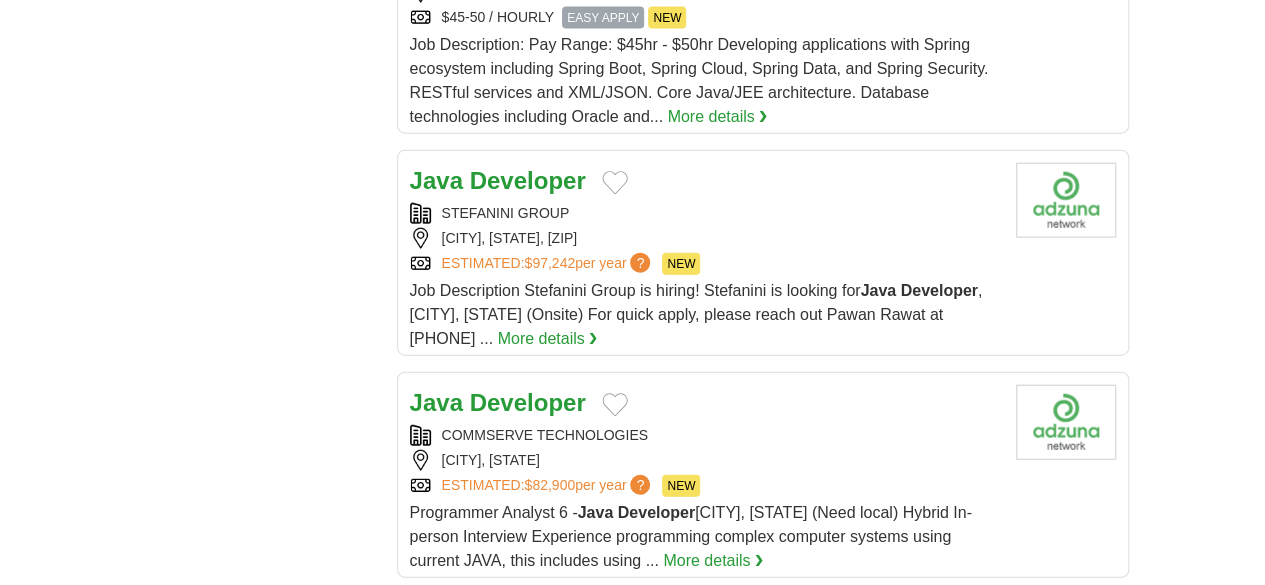 click on "Developer" at bounding box center (528, 624) 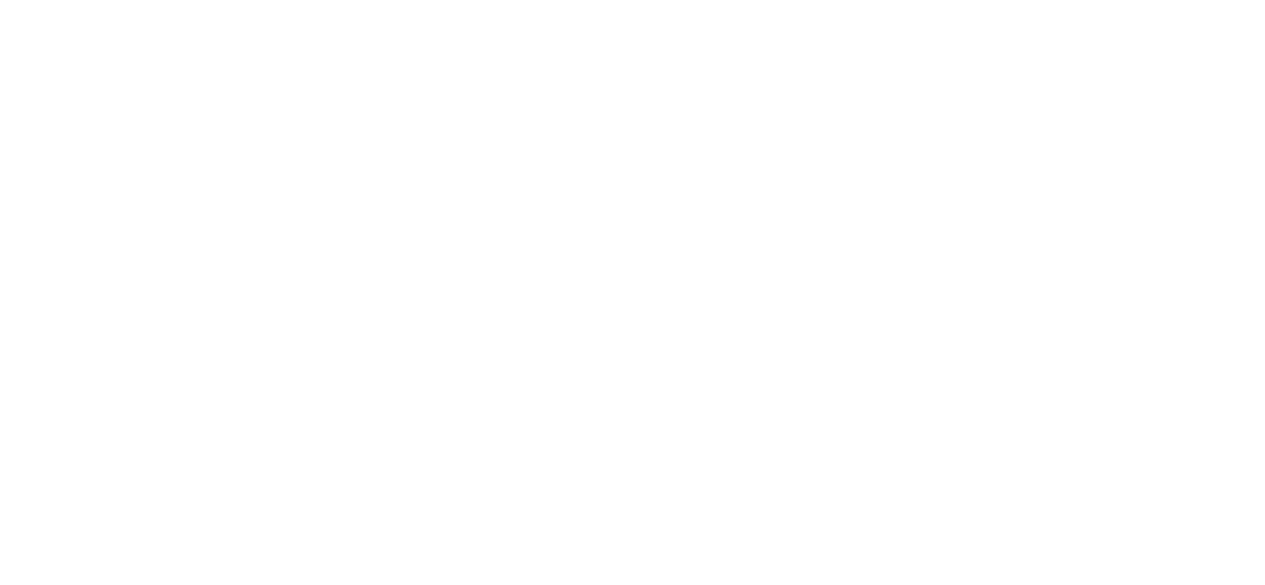 scroll, scrollTop: 3943, scrollLeft: 0, axis: vertical 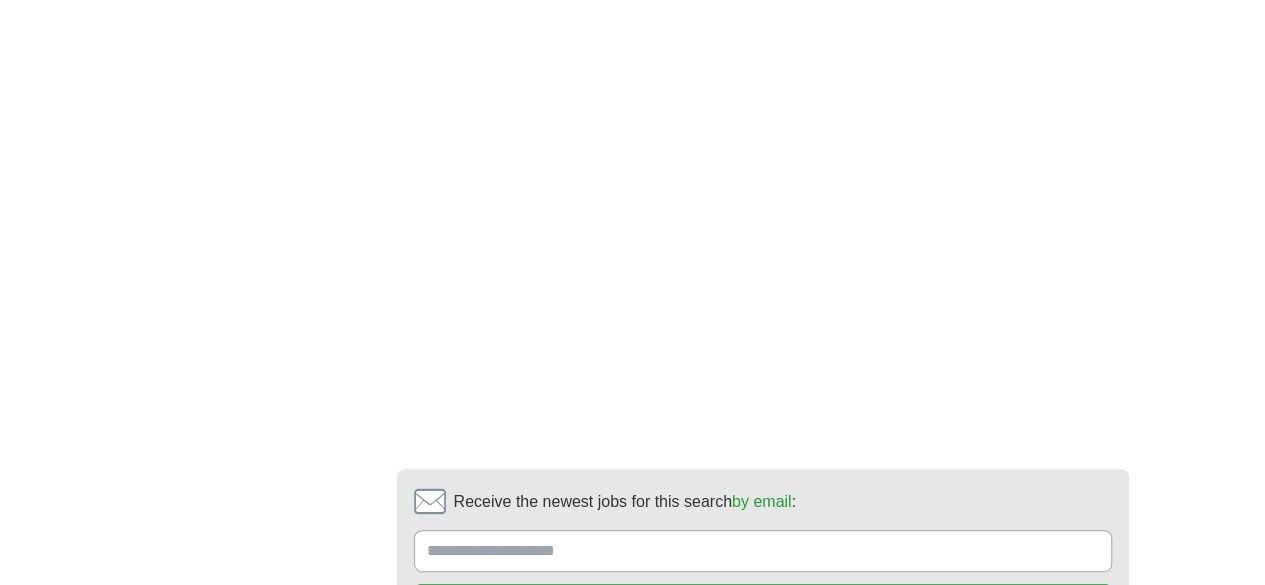 click on "2" at bounding box center [607, 709] 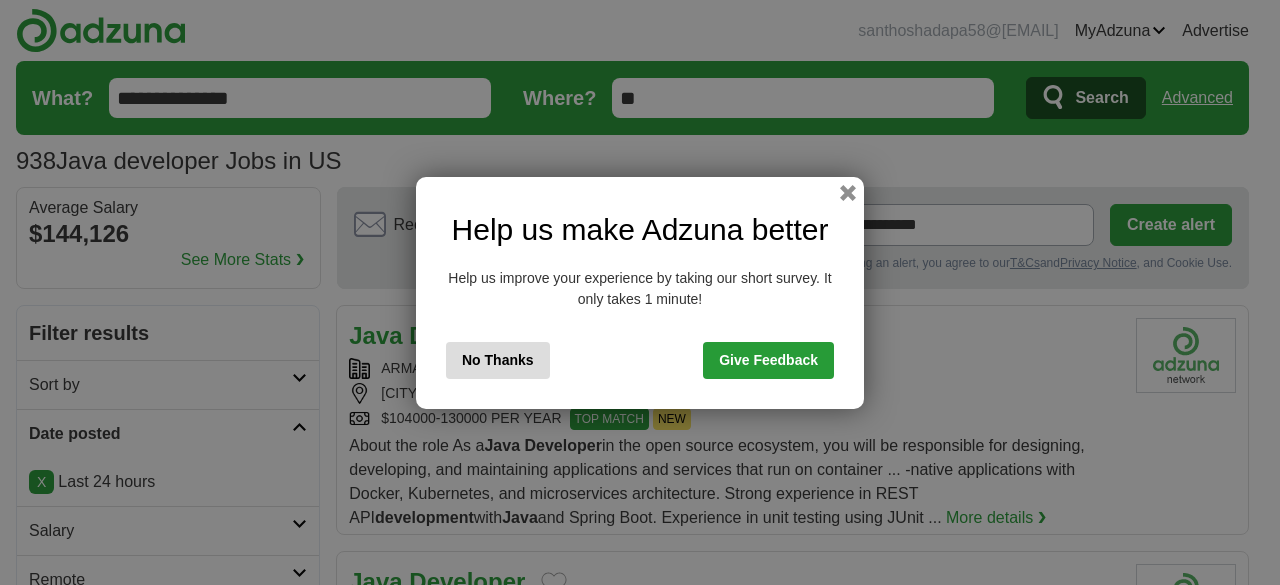 scroll, scrollTop: 0, scrollLeft: 0, axis: both 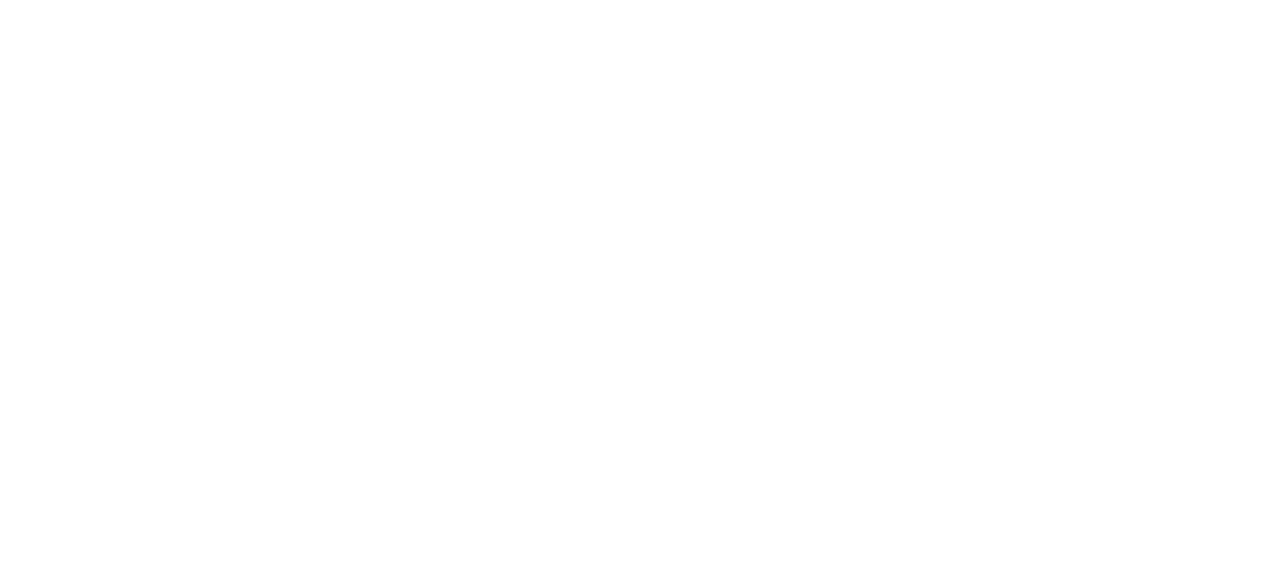 click on "3" at bounding box center [708, 1010] 